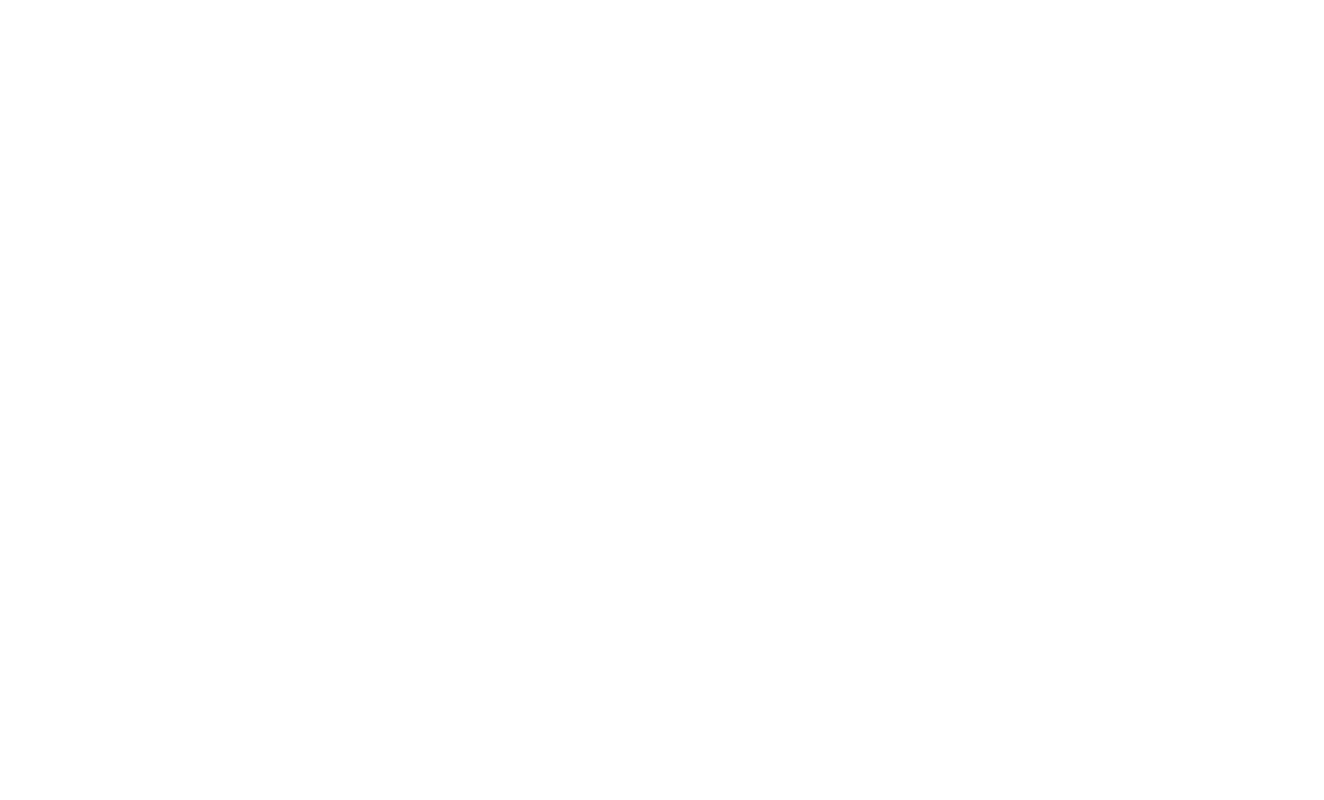 scroll, scrollTop: 0, scrollLeft: 0, axis: both 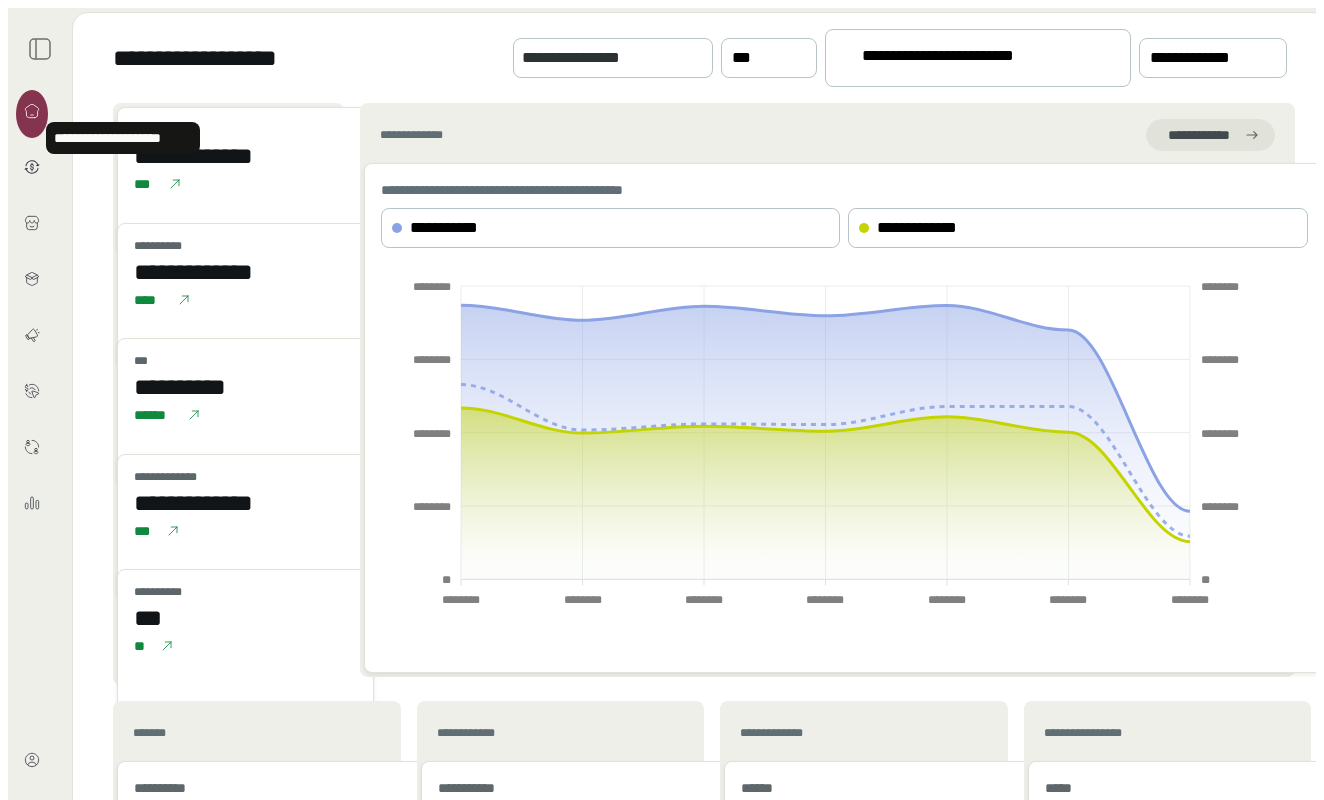 click on "**********" at bounding box center (117, 138) 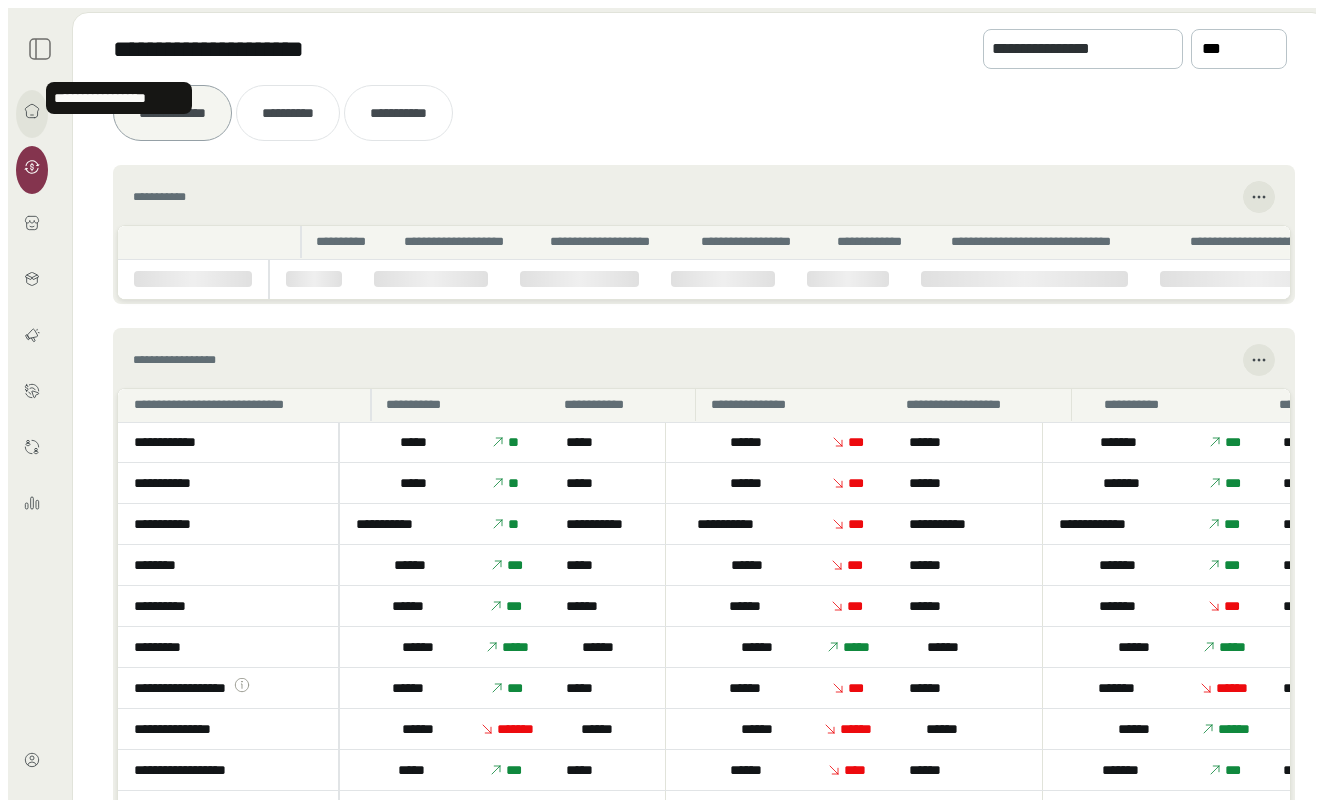 click at bounding box center [32, 111] 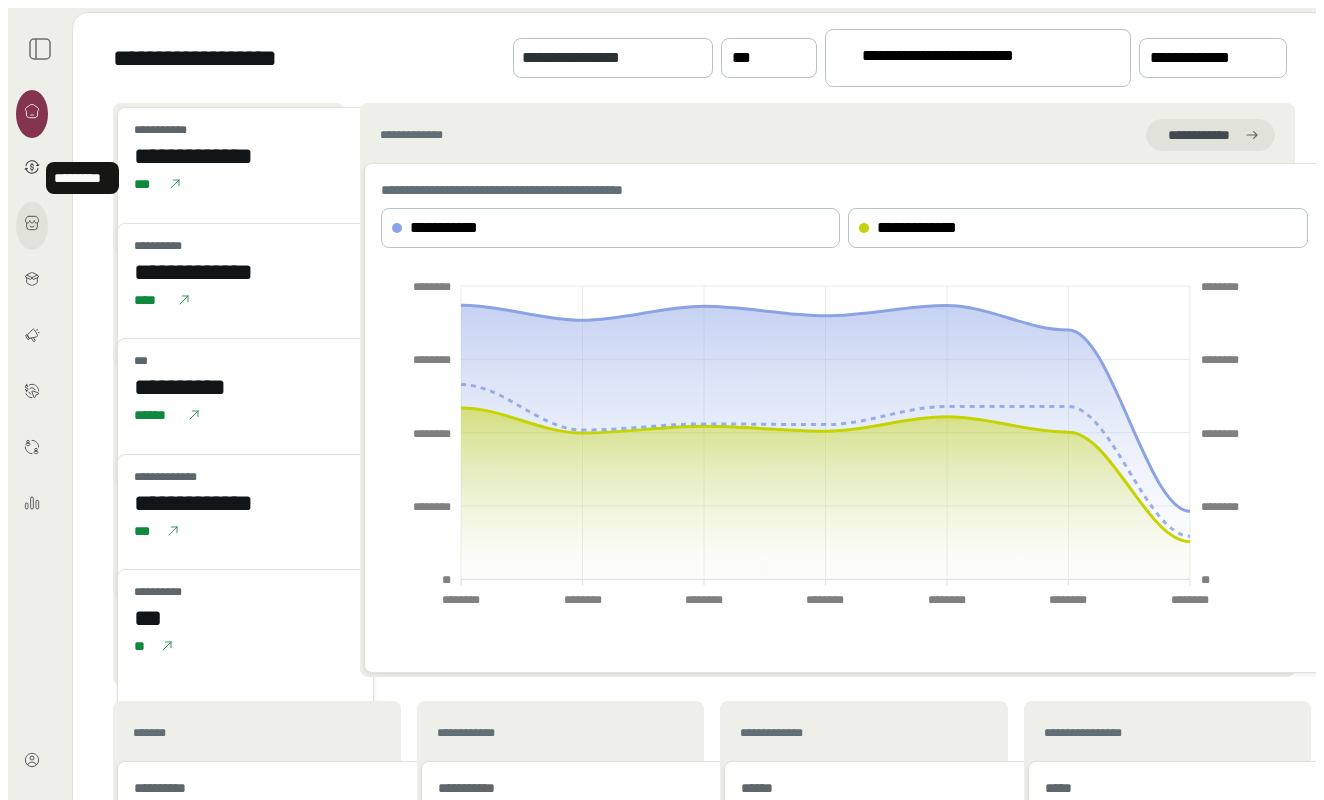 click at bounding box center (32, 226) 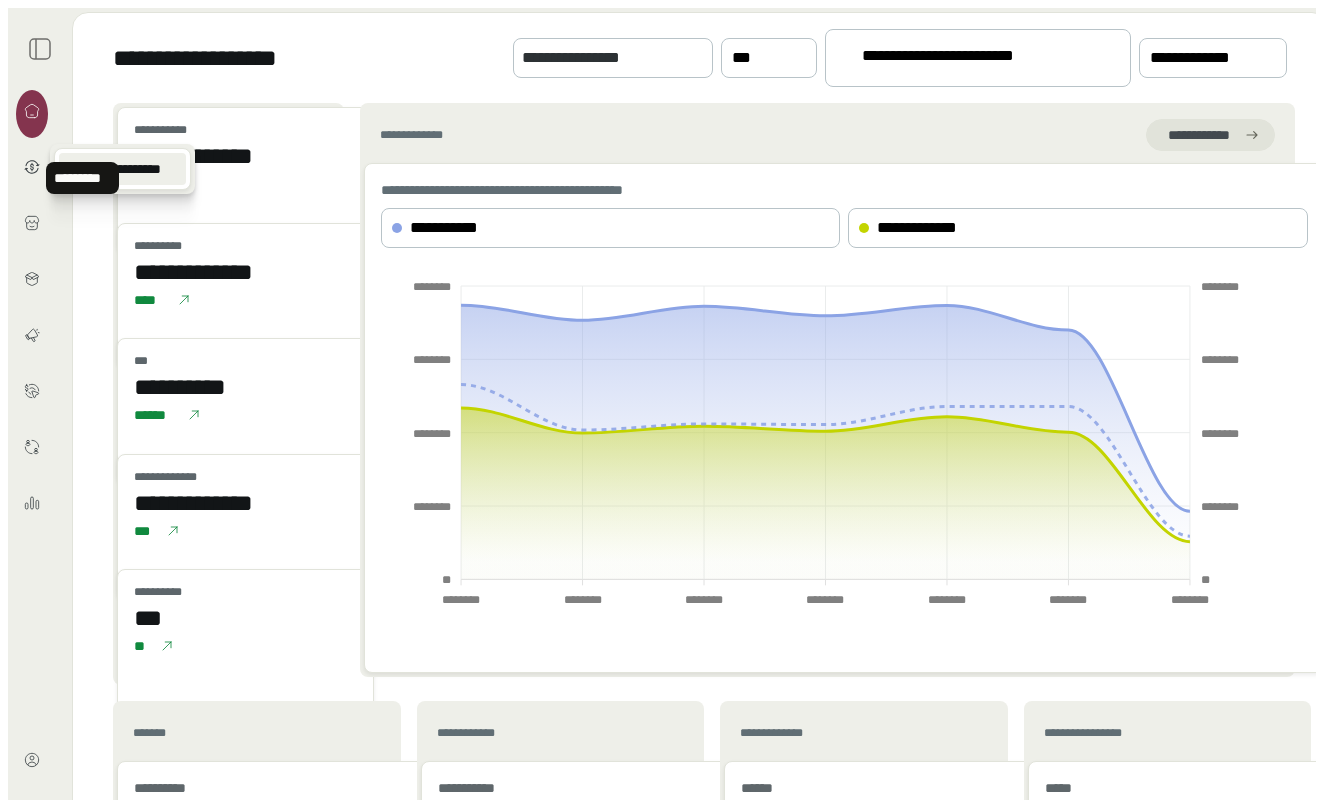 click on "**********" at bounding box center [122, 169] 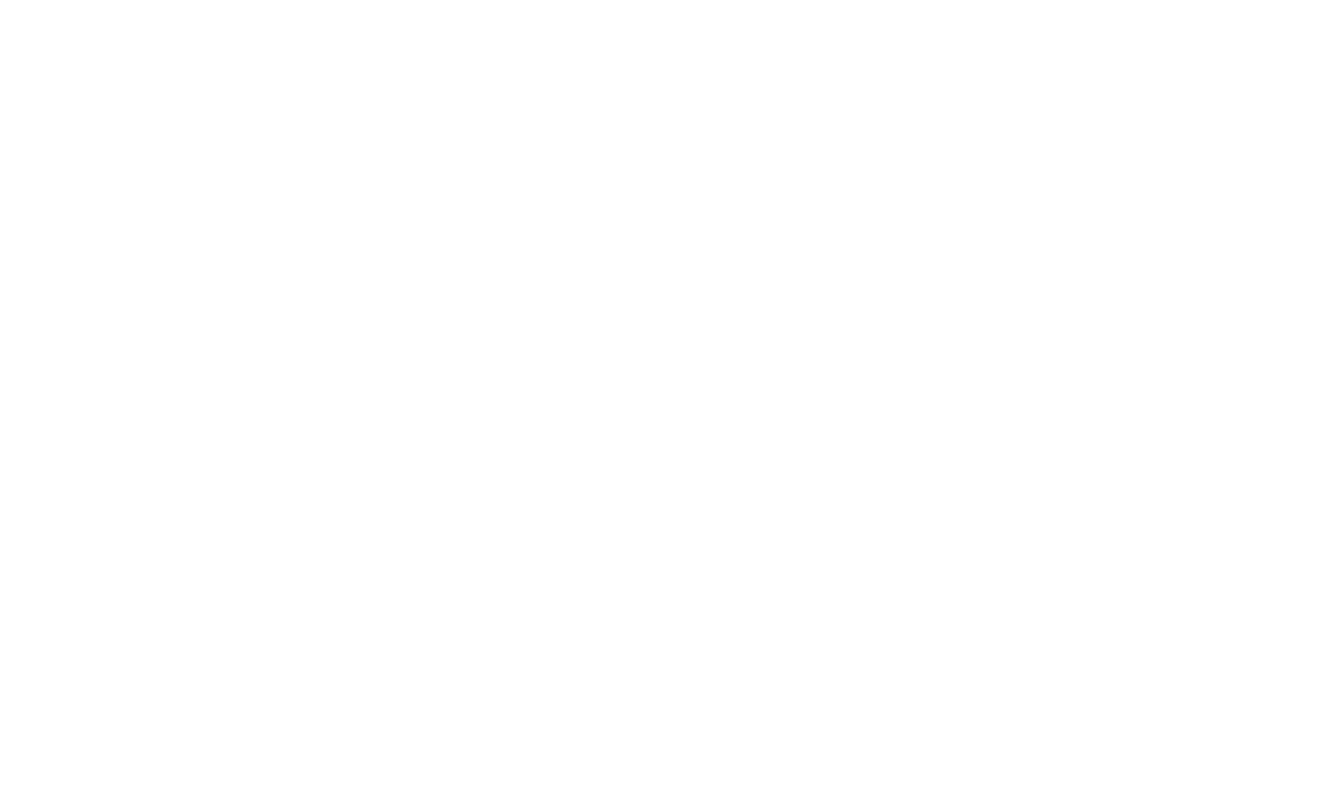 scroll, scrollTop: 0, scrollLeft: 0, axis: both 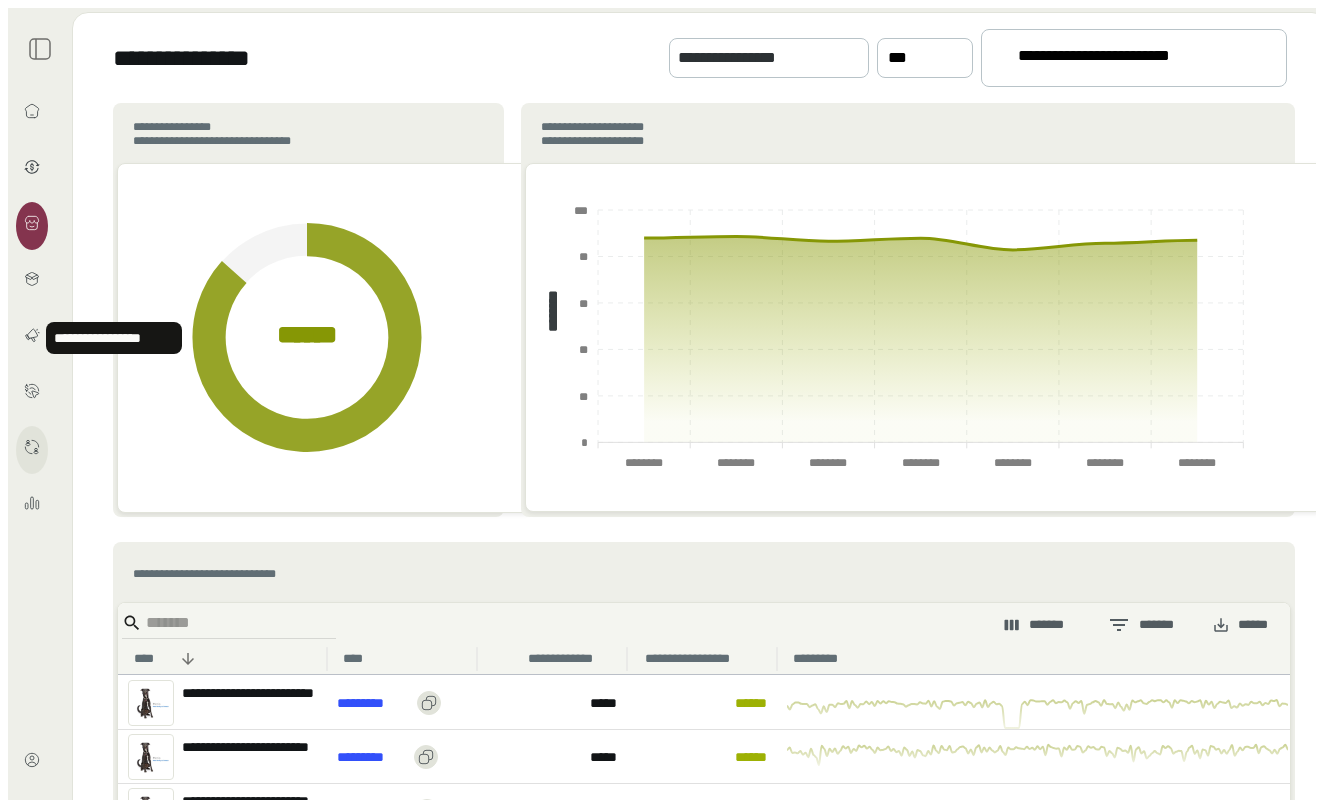 click at bounding box center (32, 447) 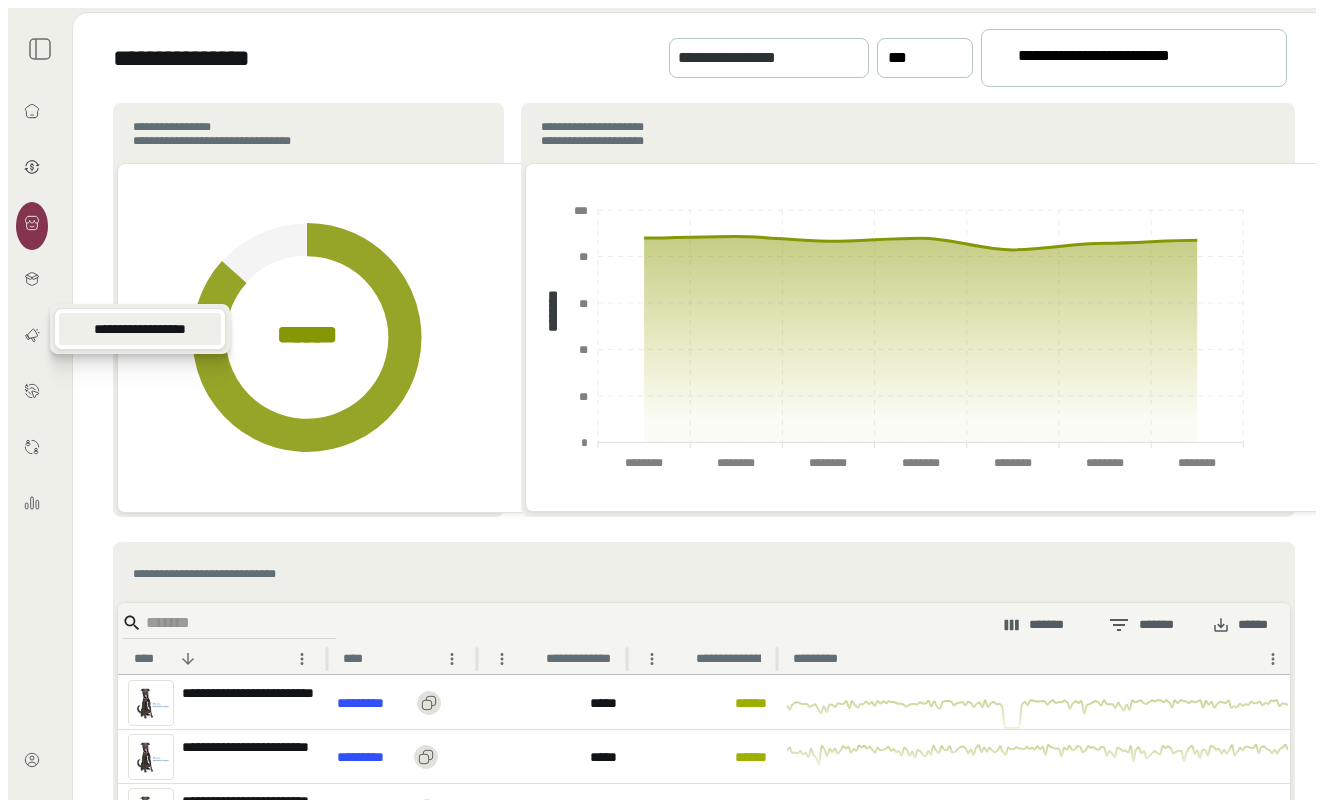 click on "**********" at bounding box center (140, 329) 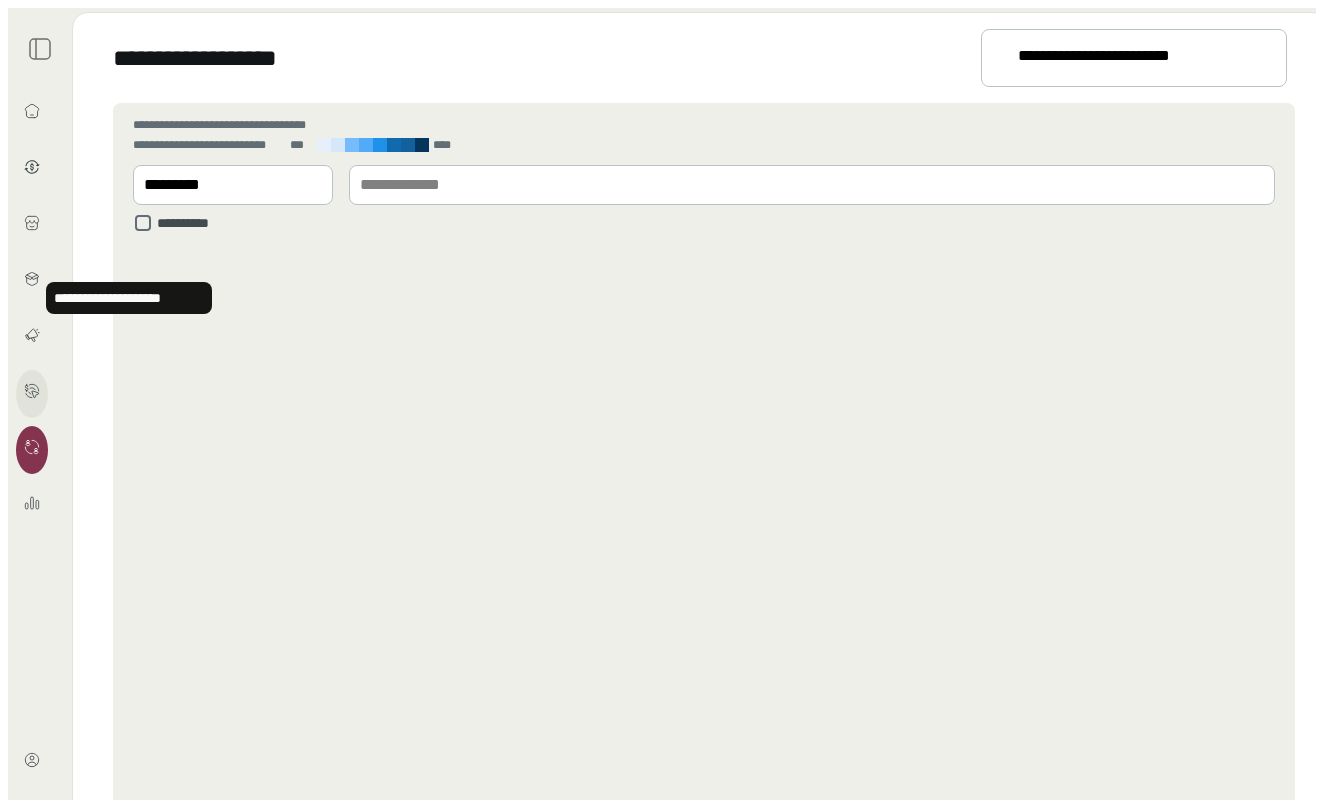click at bounding box center [31, 390] 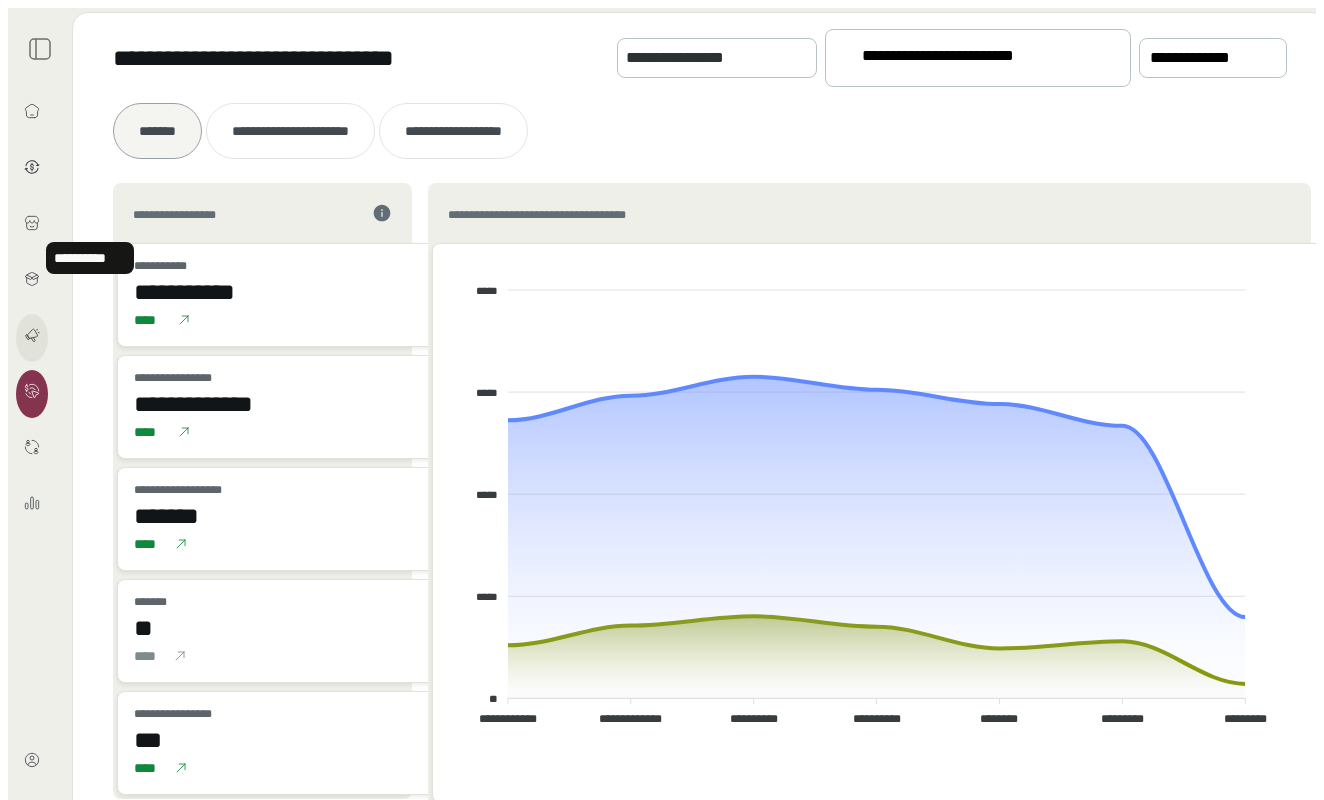 click at bounding box center (32, 335) 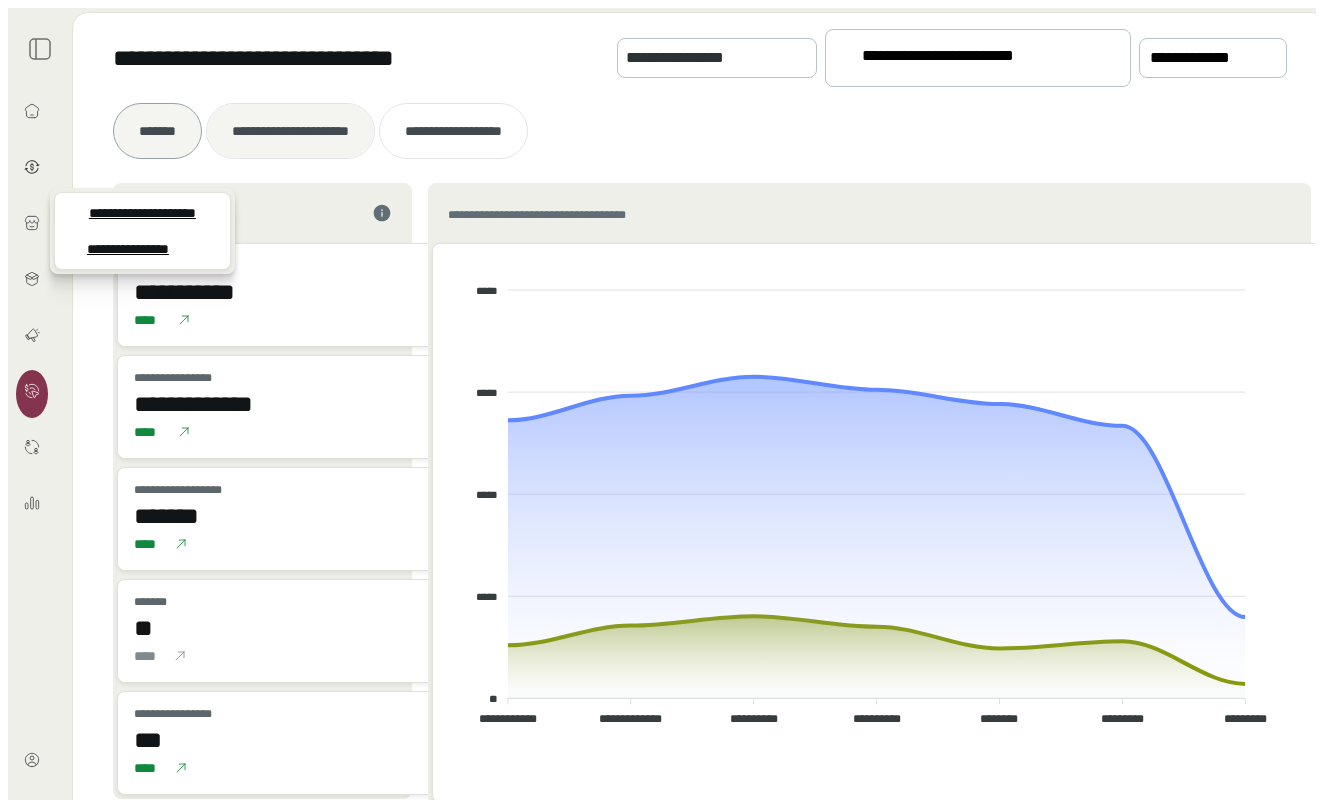 click on "**********" at bounding box center (157, 131) 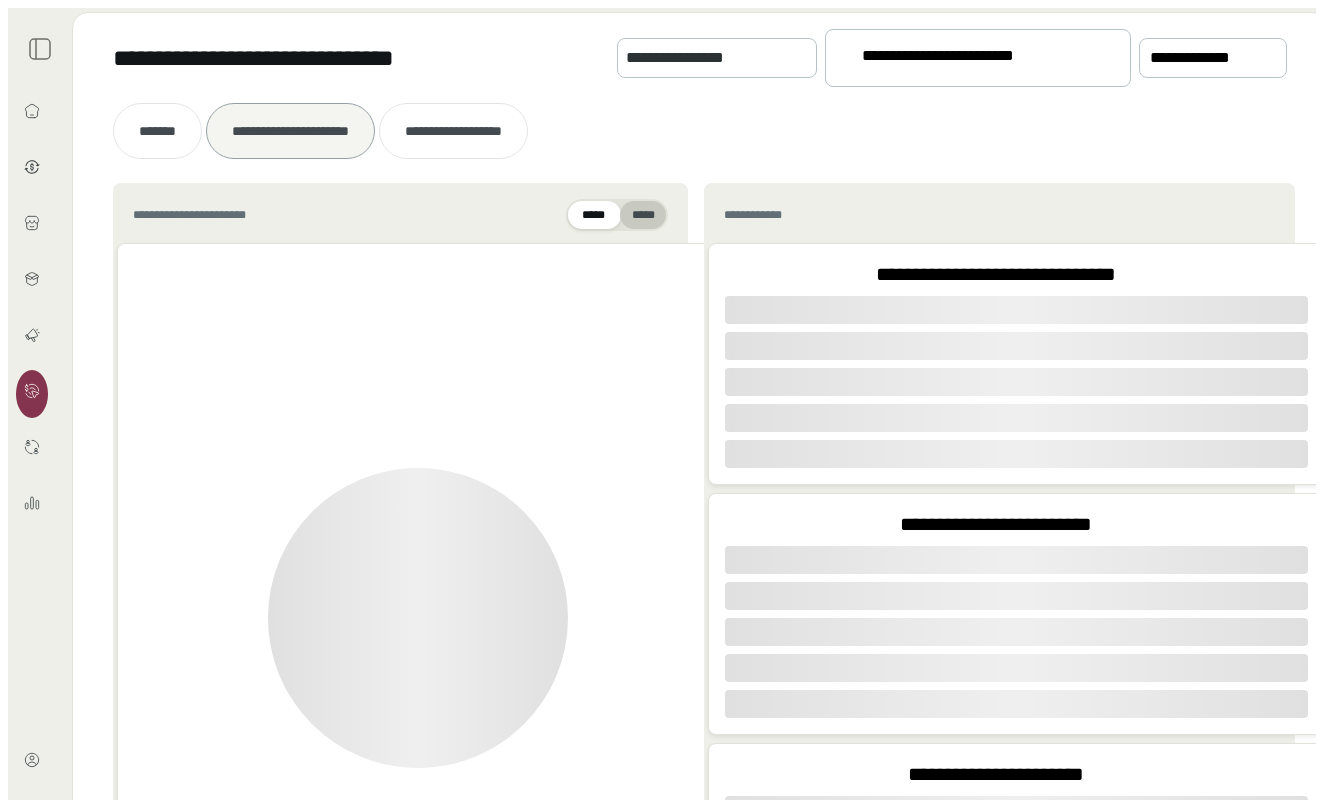 click on "*****" at bounding box center (594, 215) 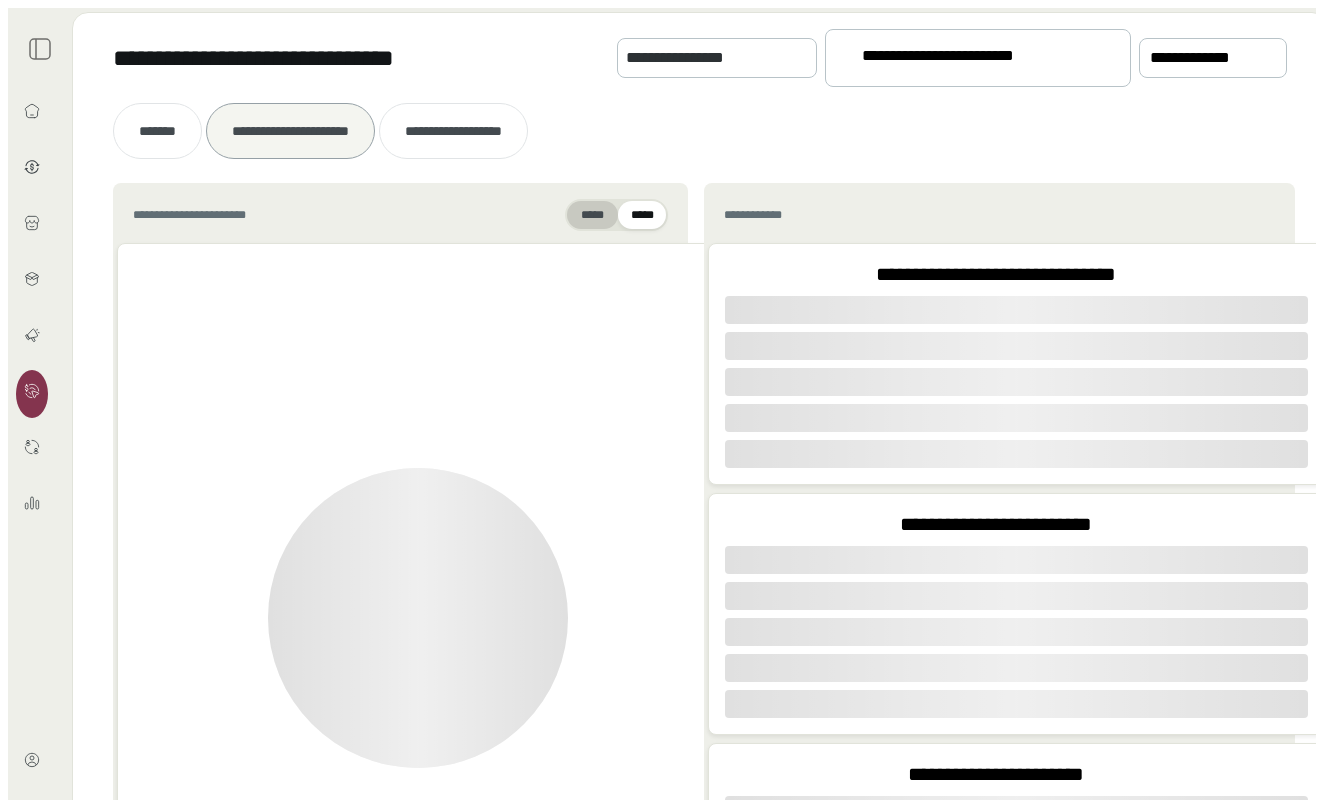 click on "*****" at bounding box center [592, 215] 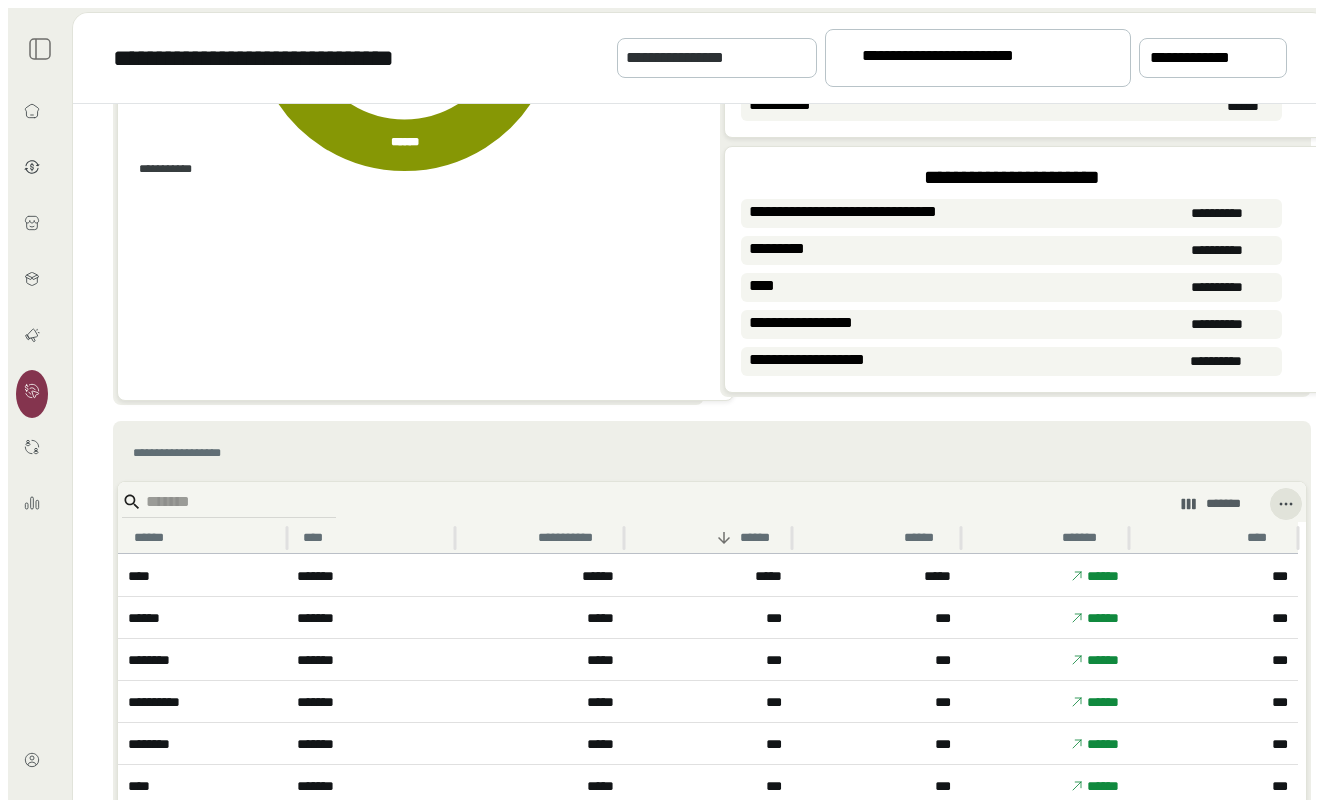 scroll, scrollTop: 614, scrollLeft: 0, axis: vertical 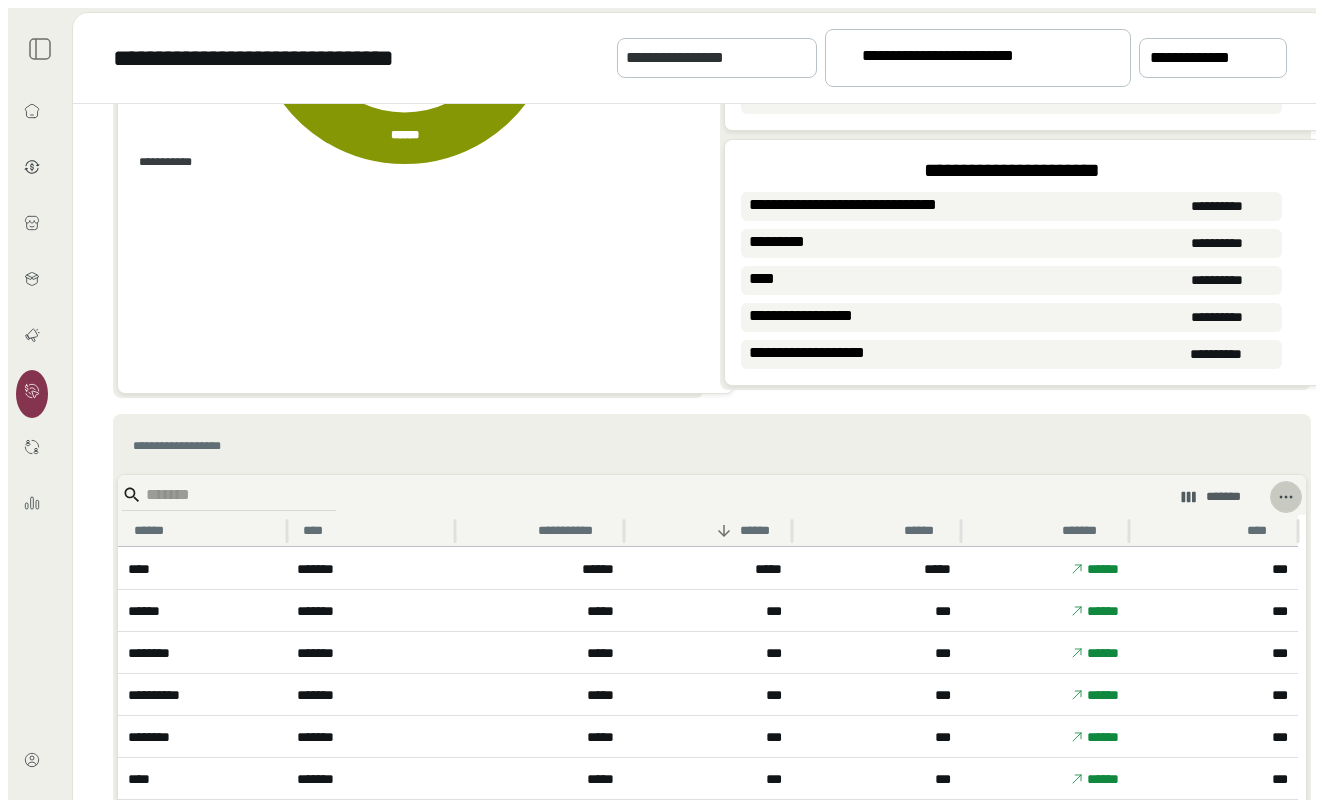 click at bounding box center (1286, 497) 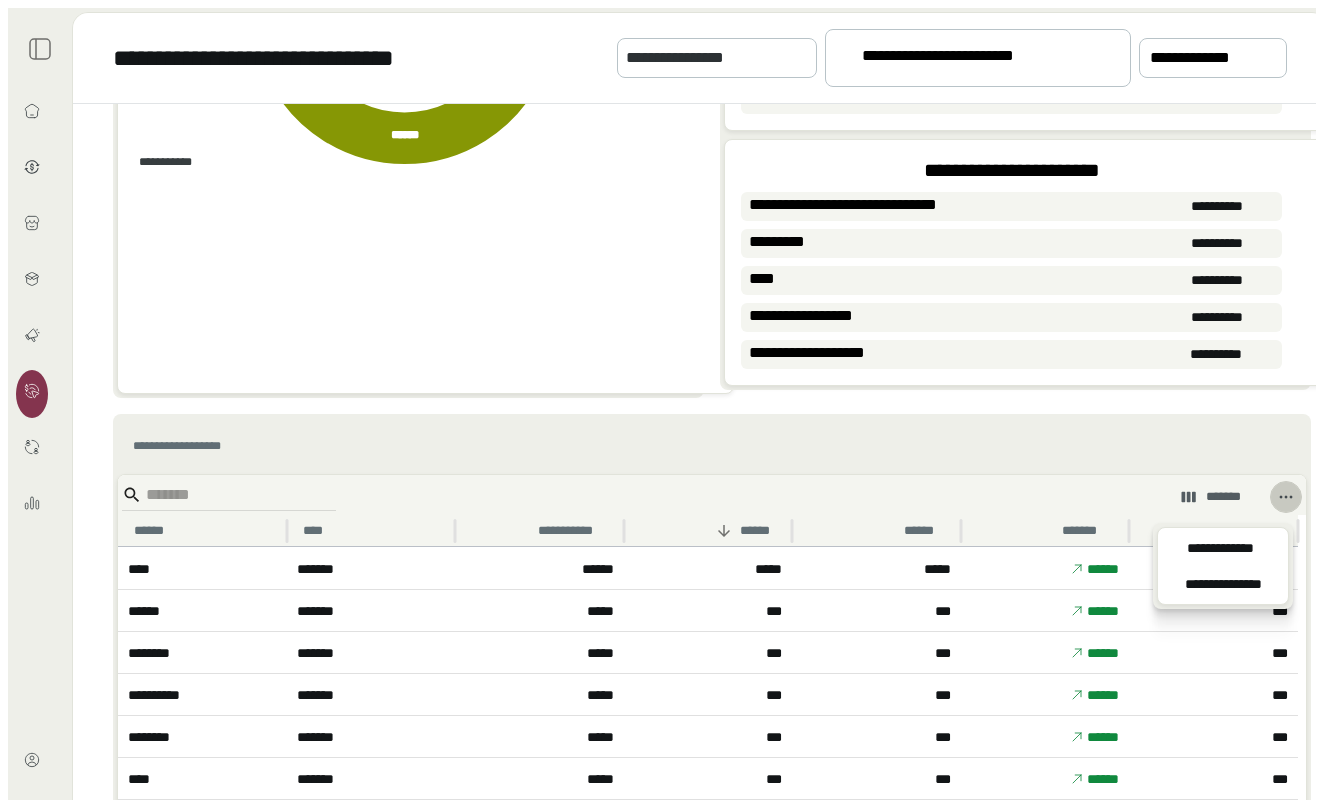 click at bounding box center (1286, 497) 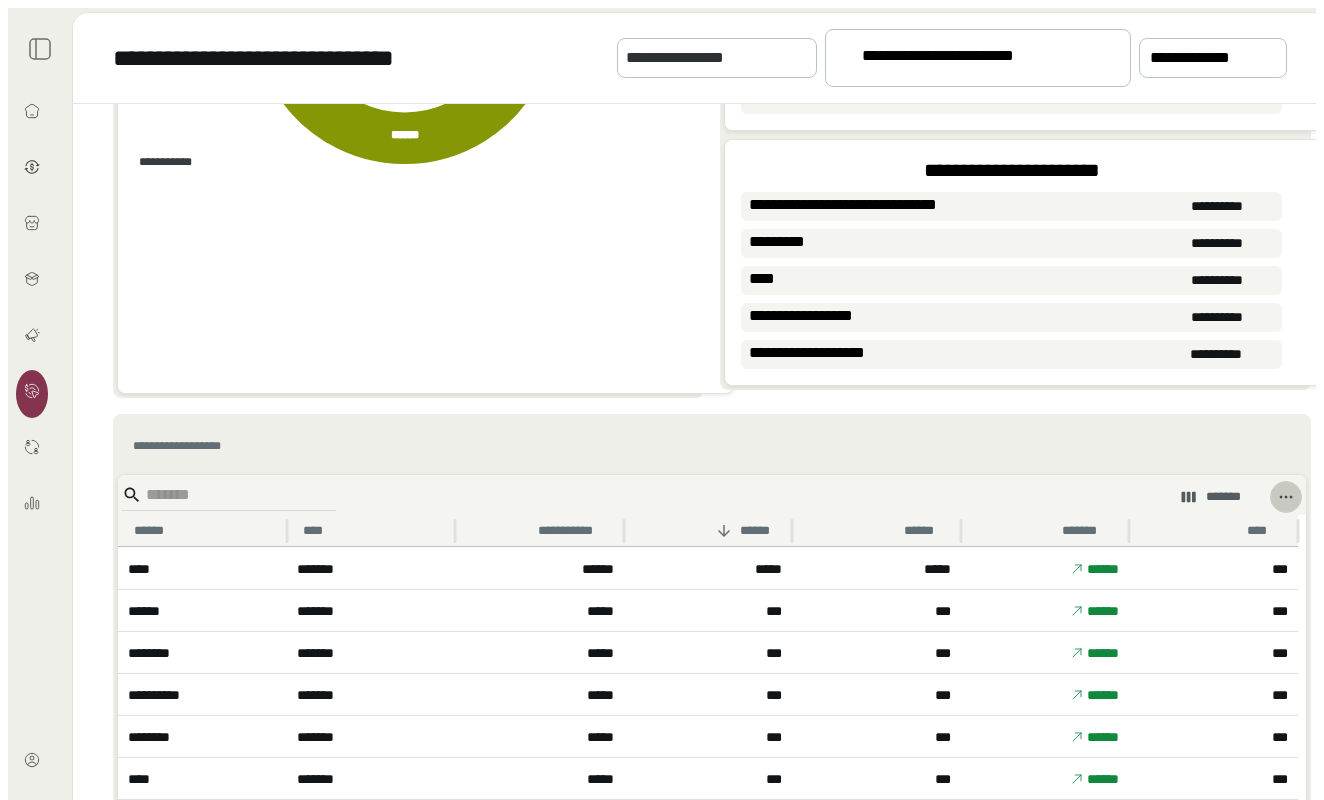 click at bounding box center [1286, 497] 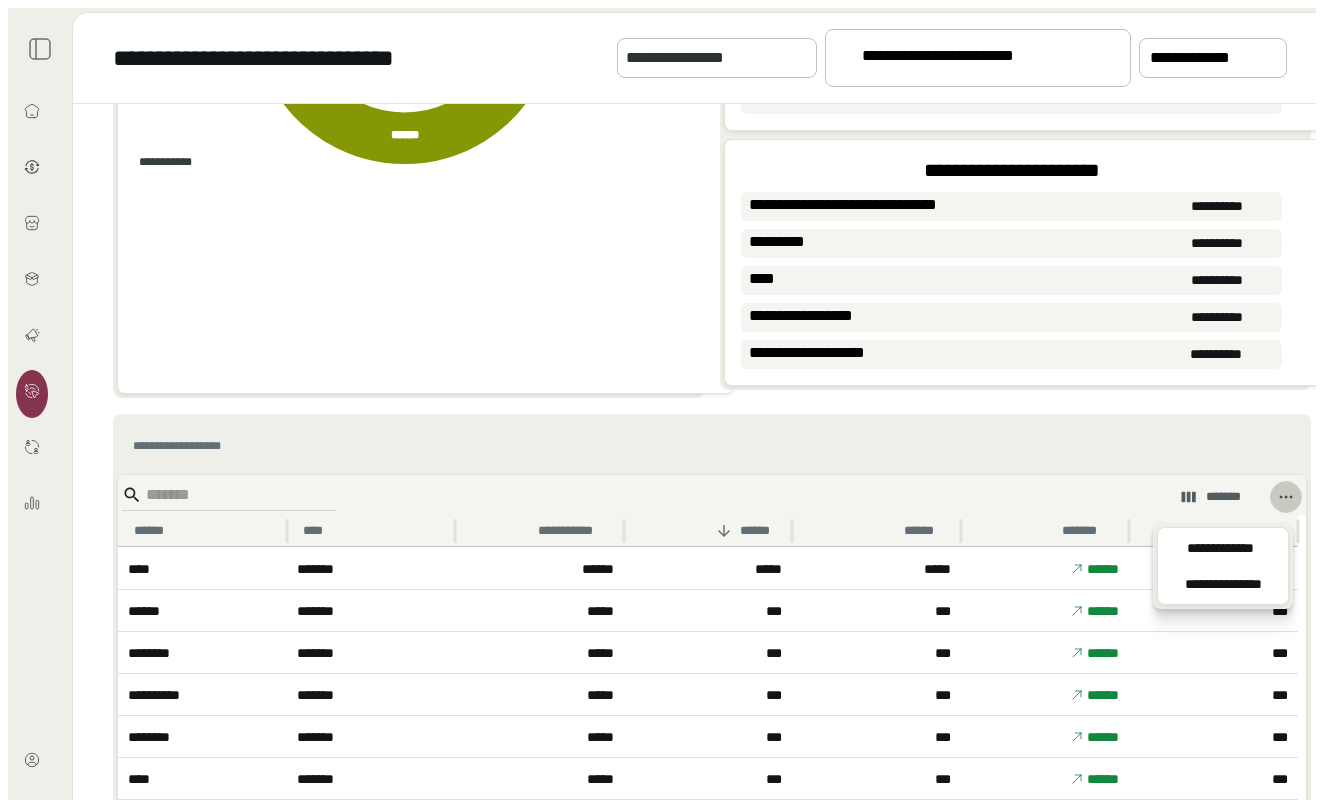 click at bounding box center [1286, 497] 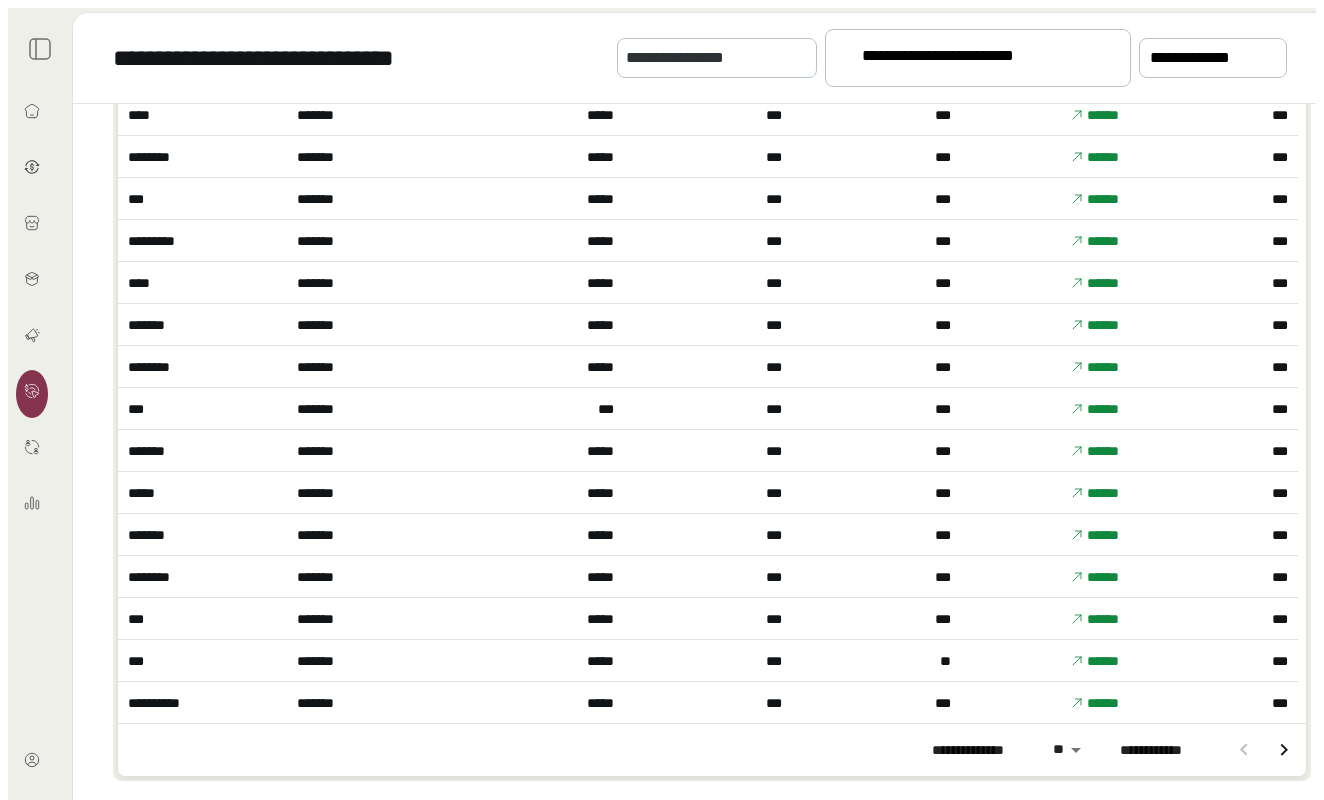 scroll, scrollTop: 0, scrollLeft: 0, axis: both 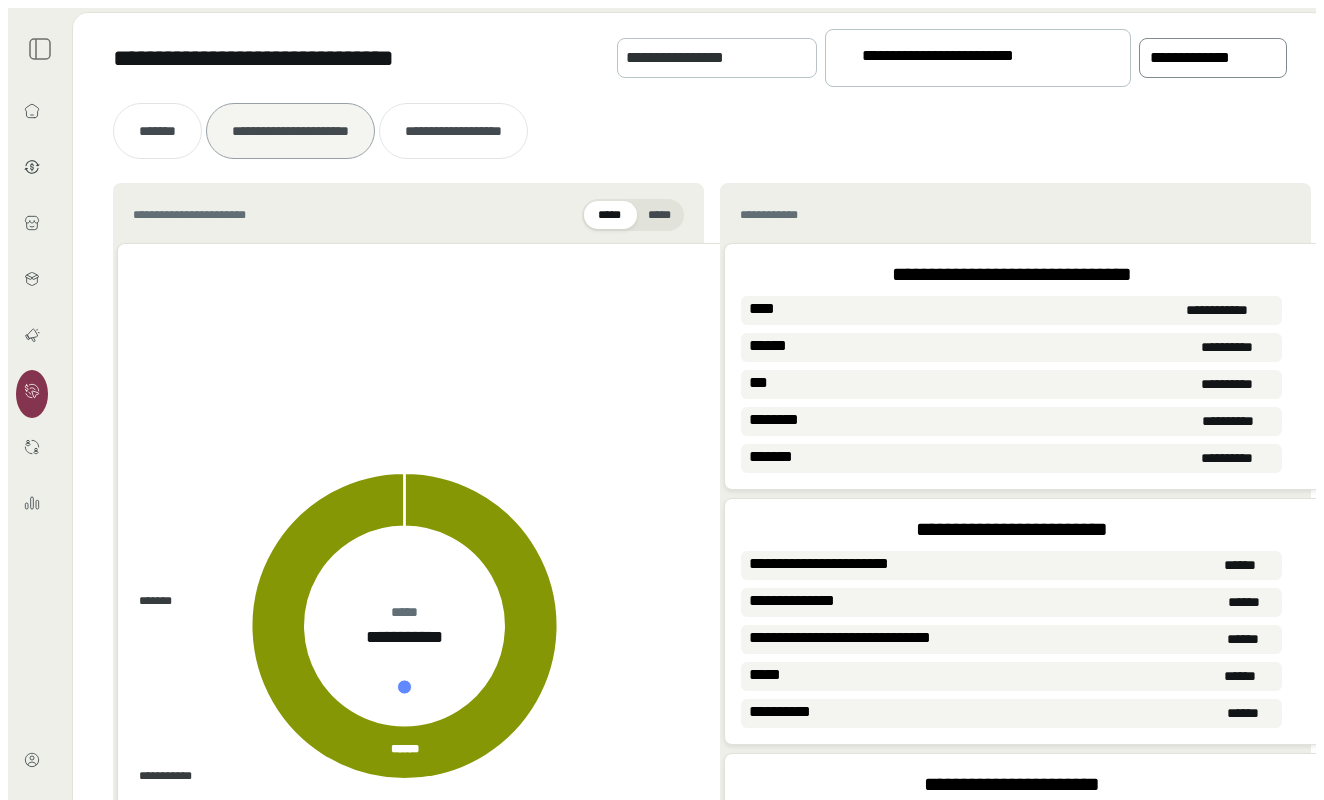 click on "**********" at bounding box center [1199, 58] 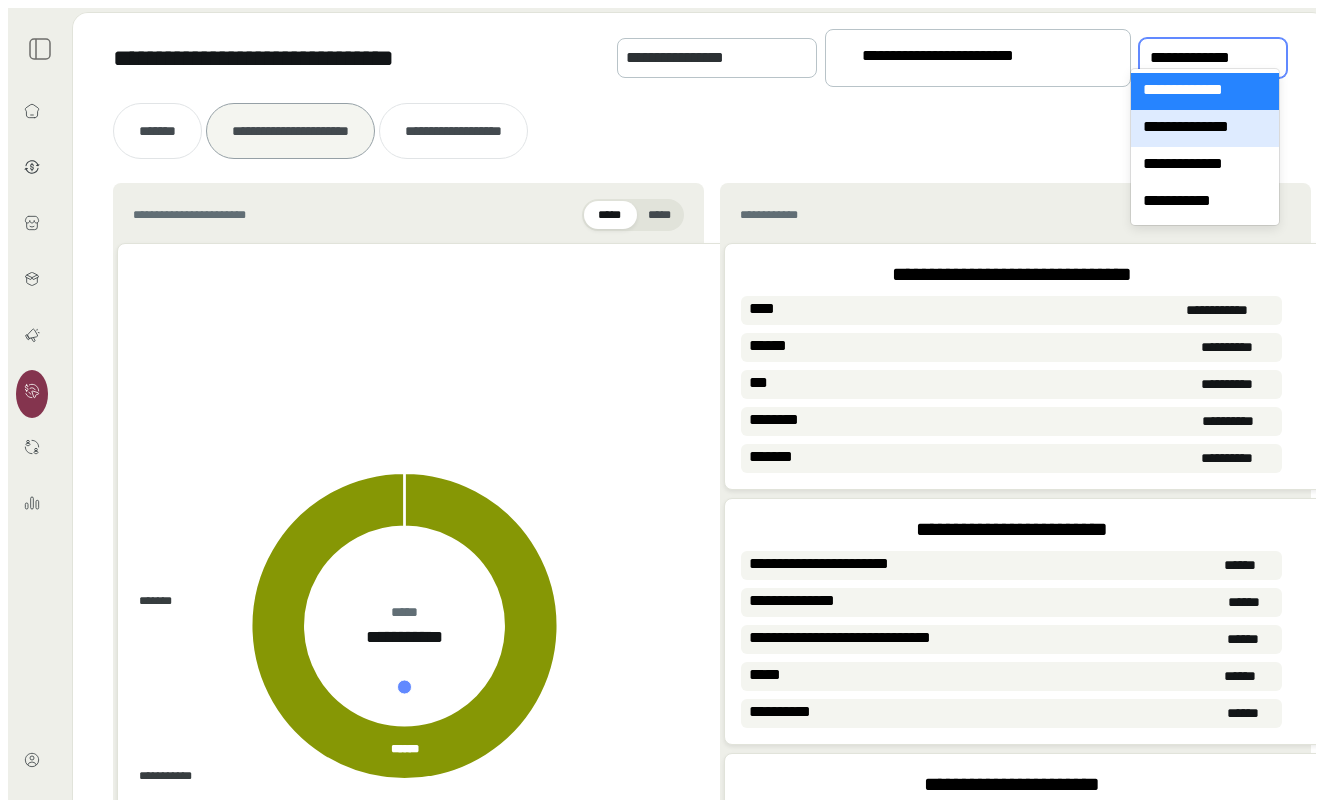 click on "**********" at bounding box center (1205, 128) 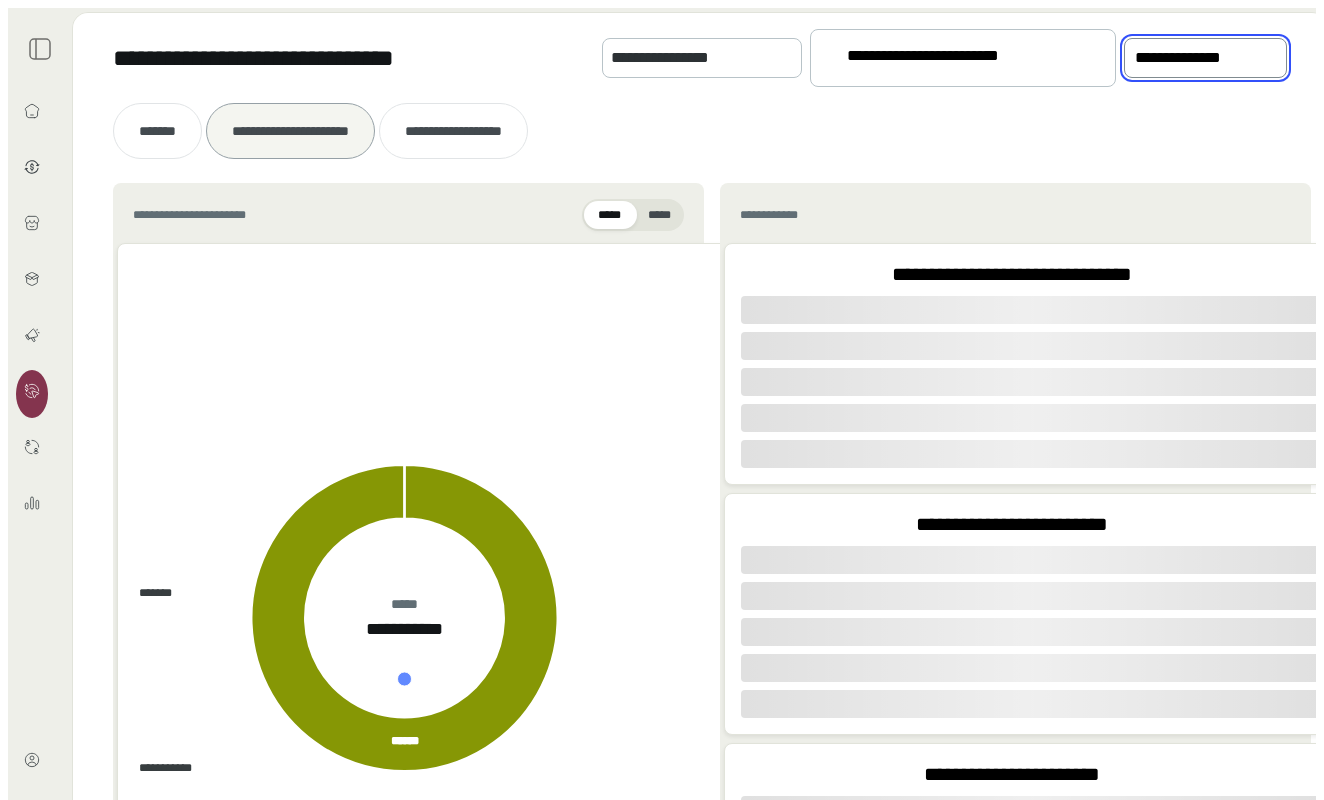 click on "**********" at bounding box center [700, 58] 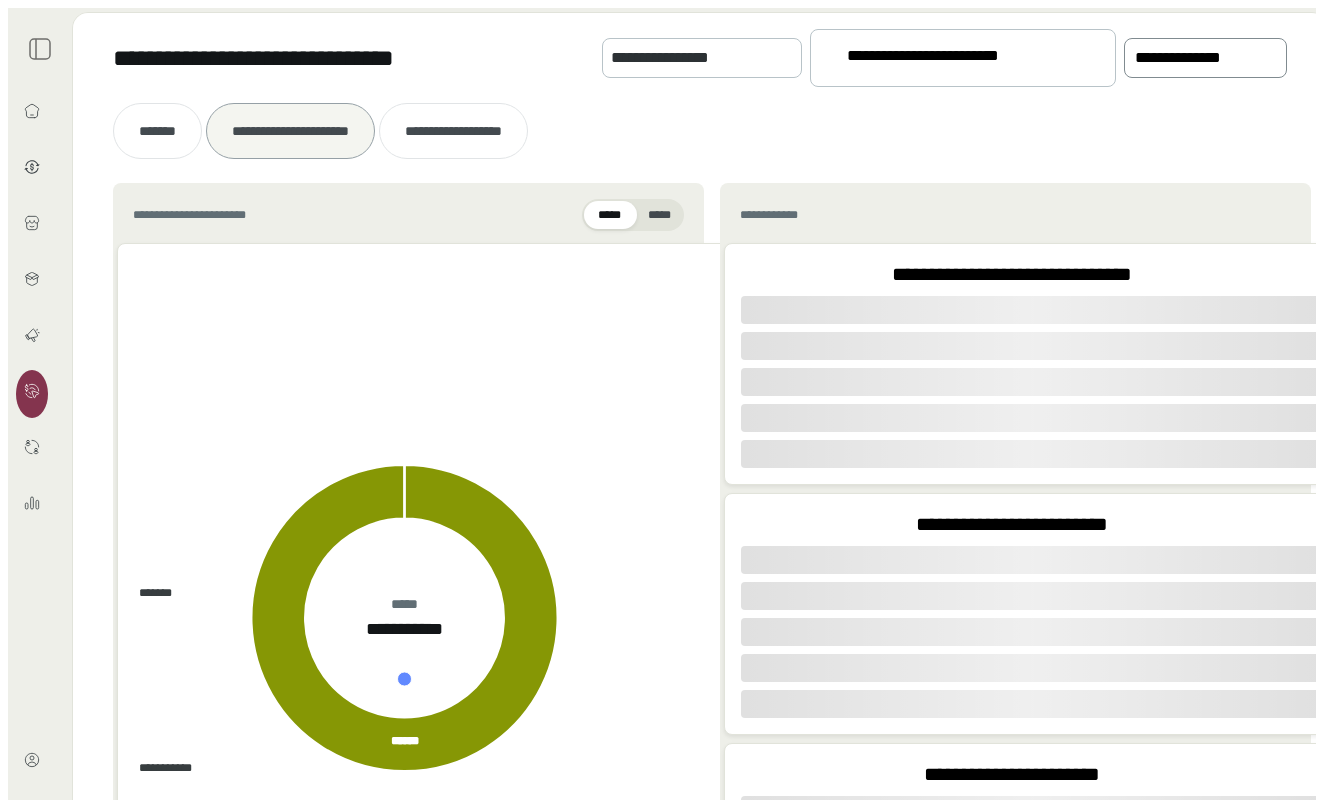 click on "**********" at bounding box center (1191, 58) 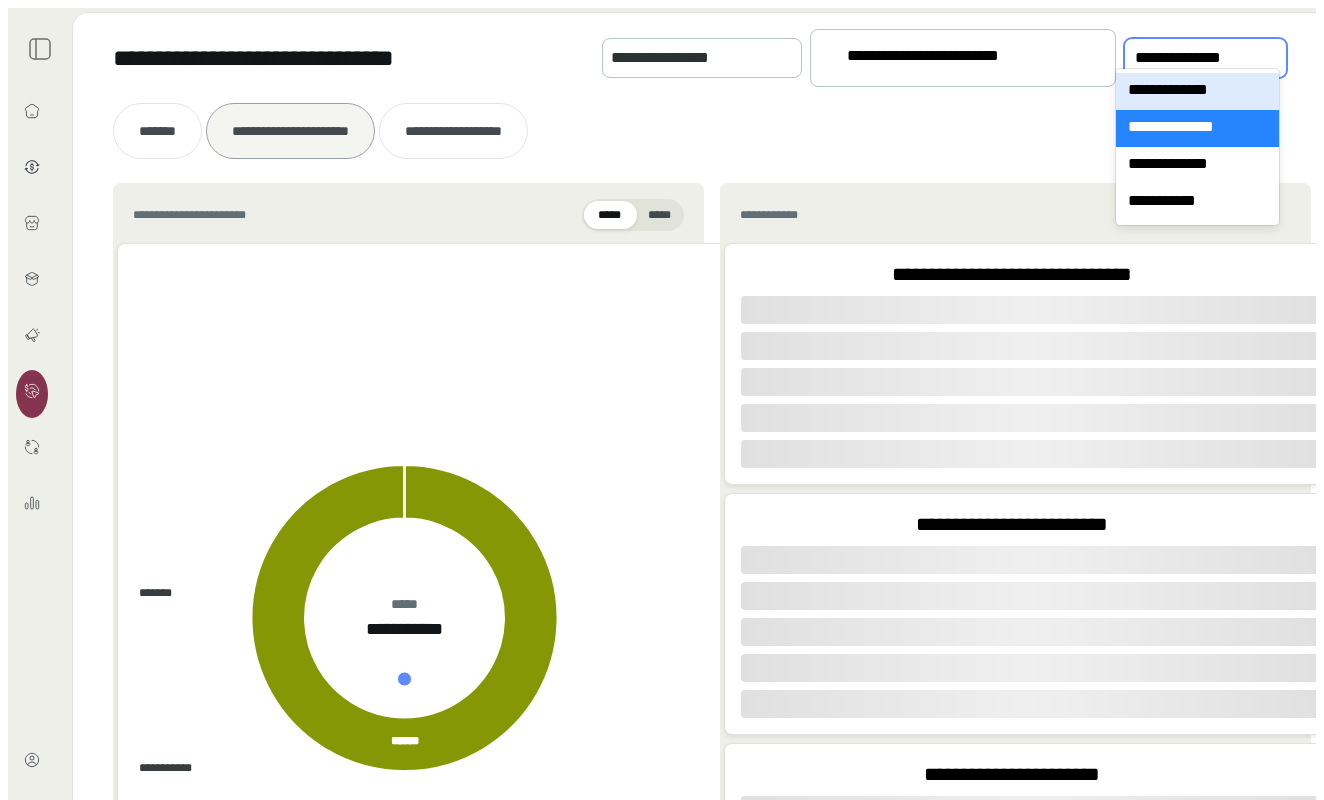 click on "**********" at bounding box center [1197, 91] 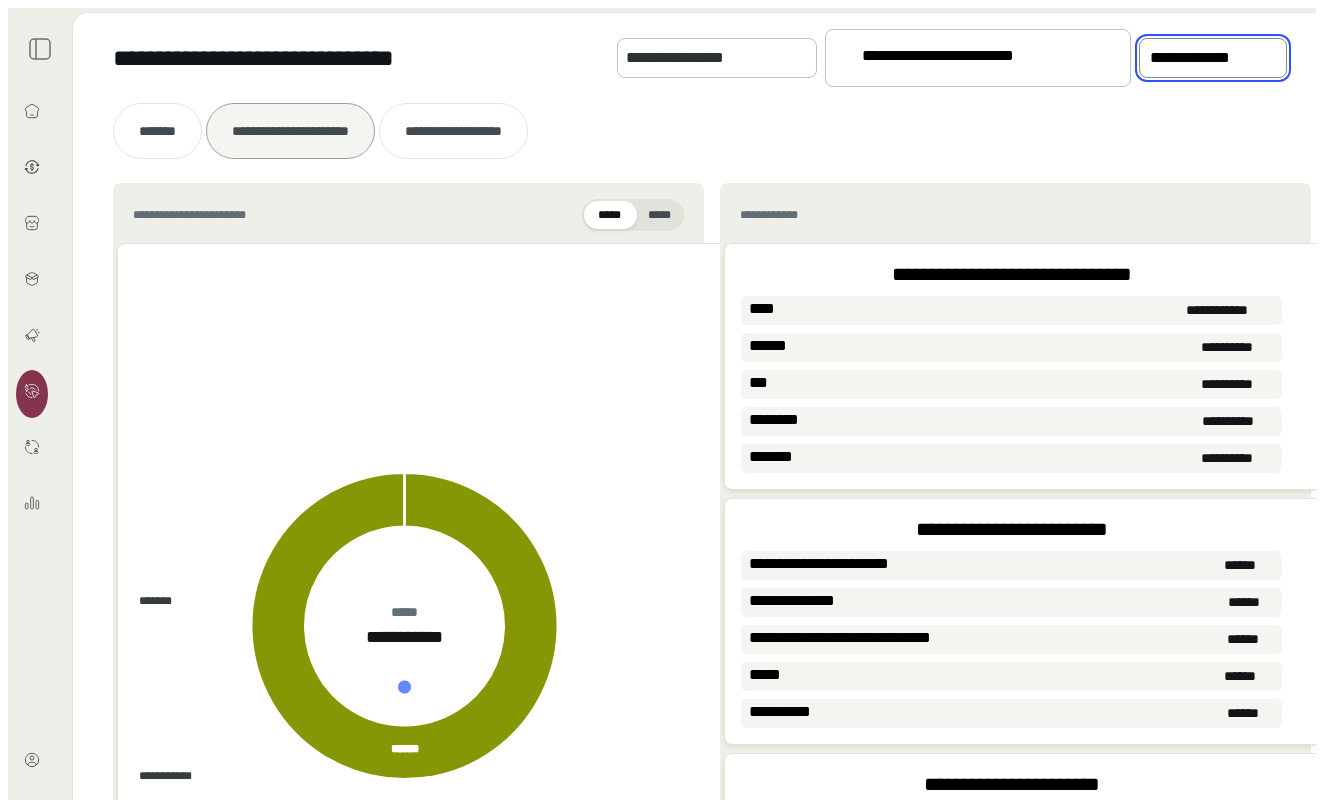 click at bounding box center (40, 49) 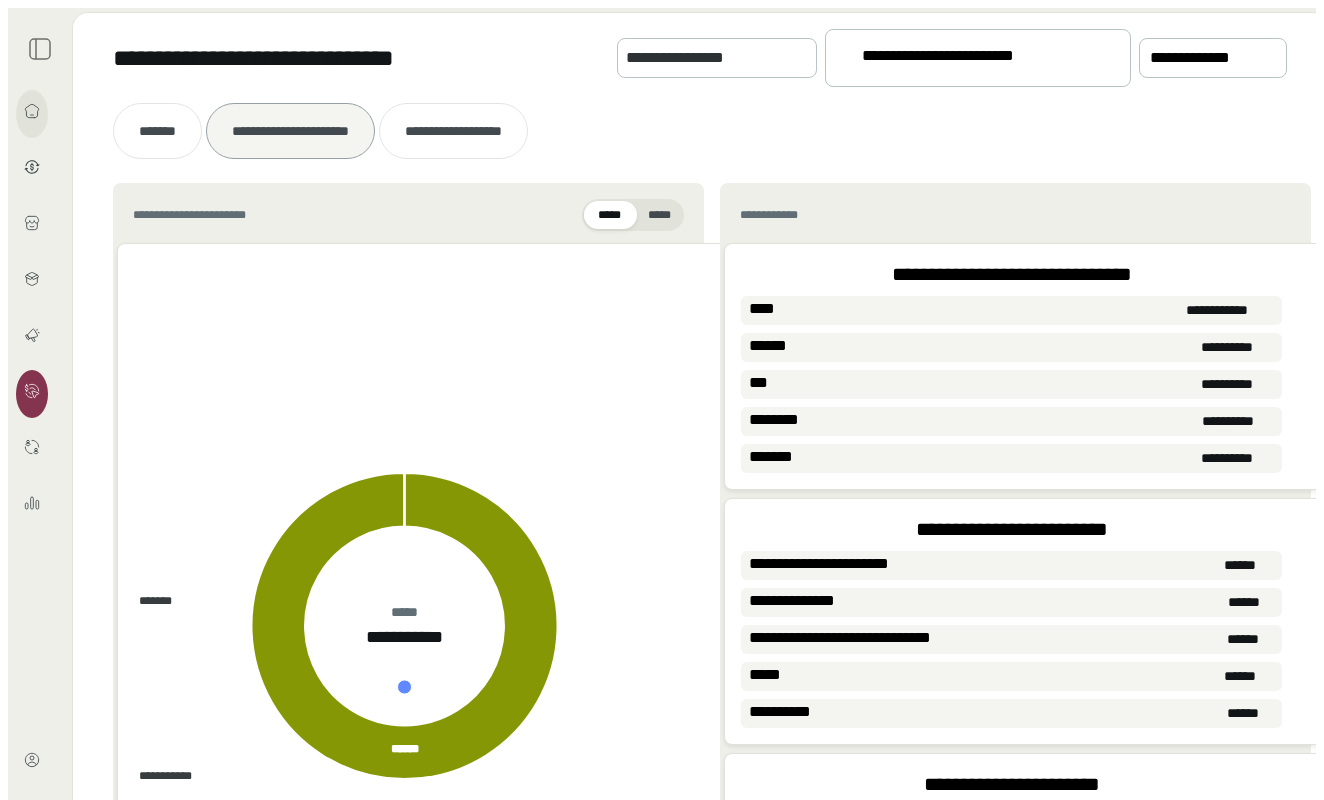 click at bounding box center [32, 114] 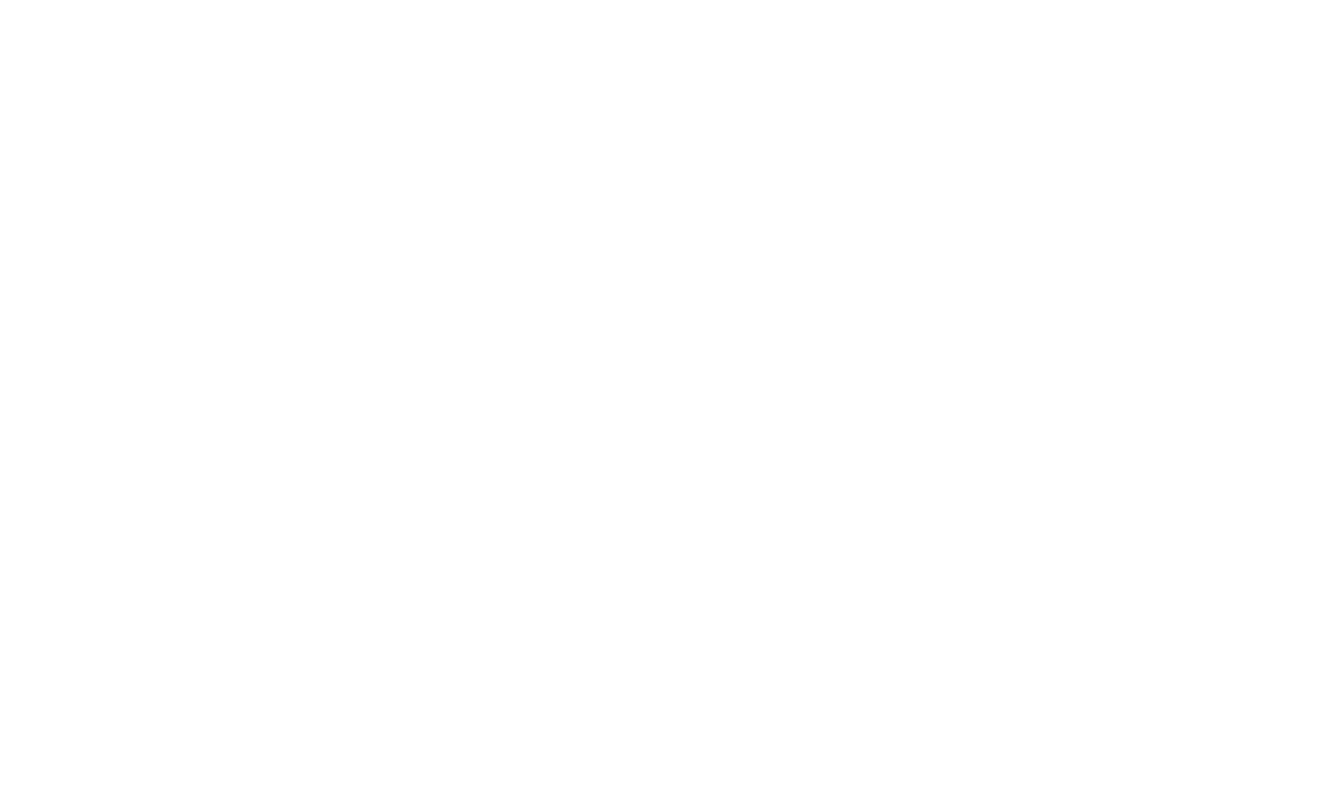 scroll, scrollTop: 0, scrollLeft: 0, axis: both 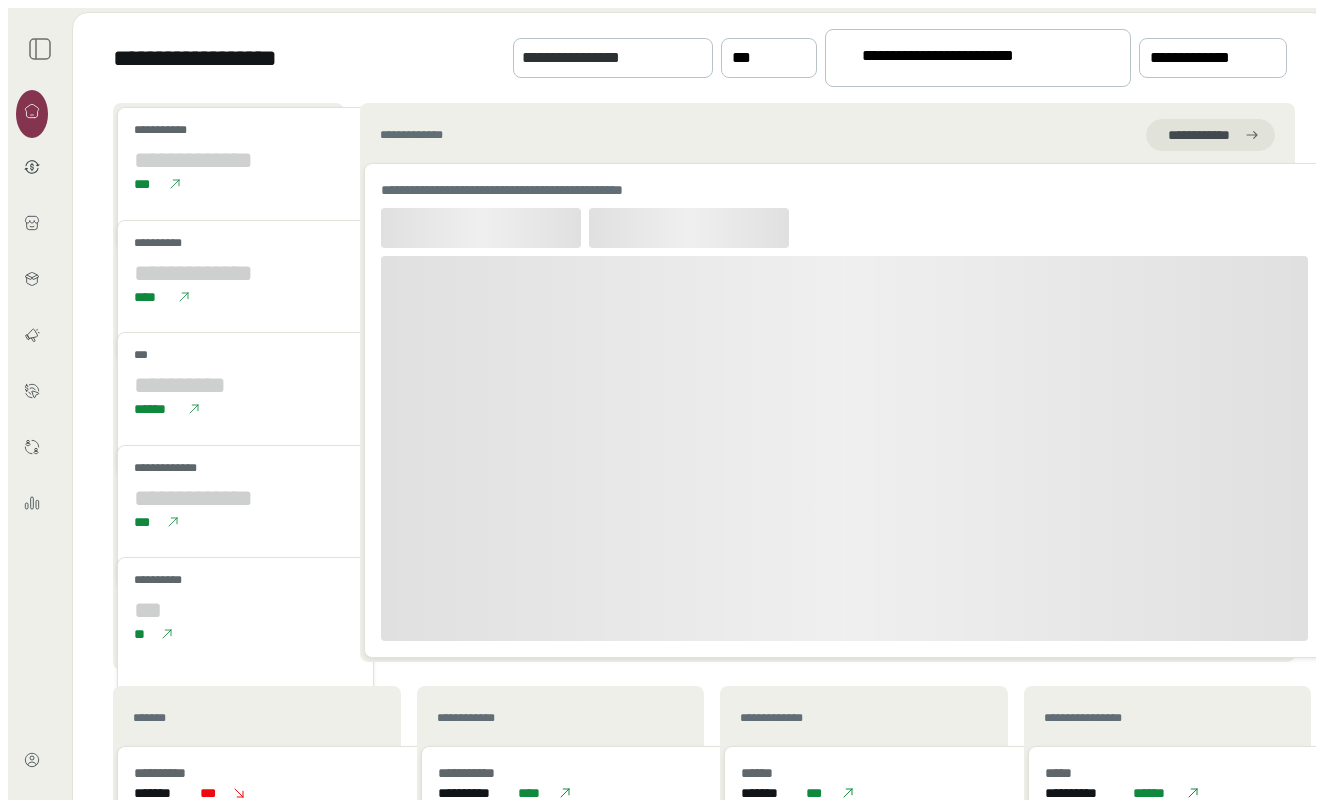 click at bounding box center [40, 432] 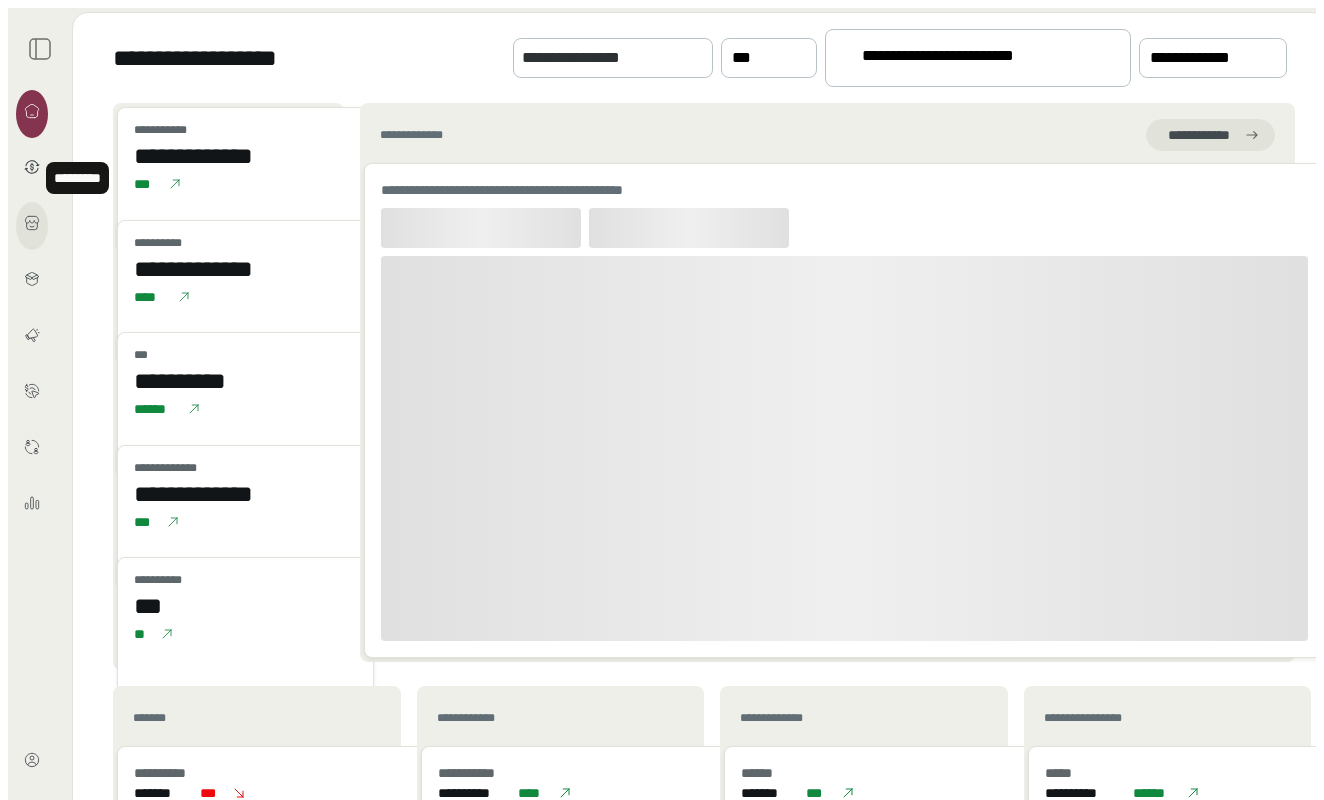 click at bounding box center [32, 223] 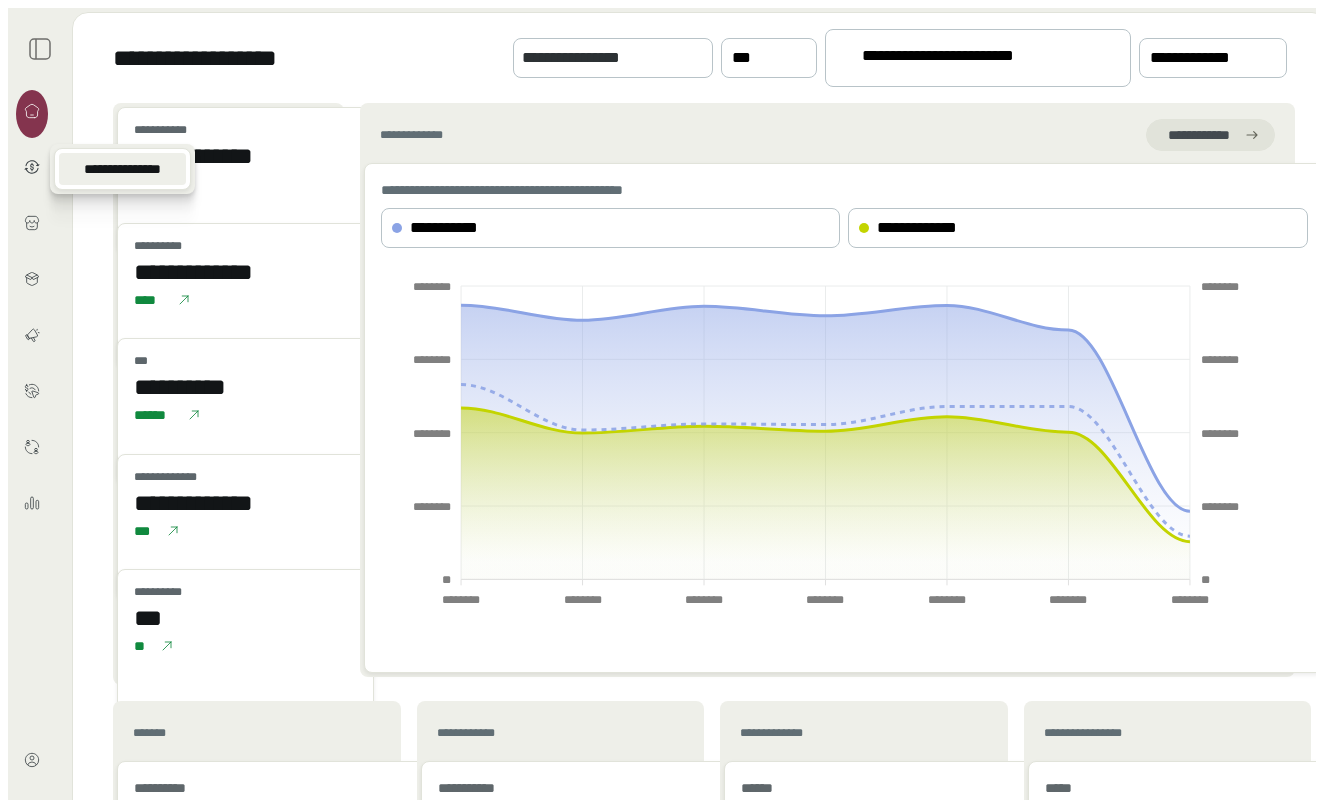click on "**********" at bounding box center (122, 169) 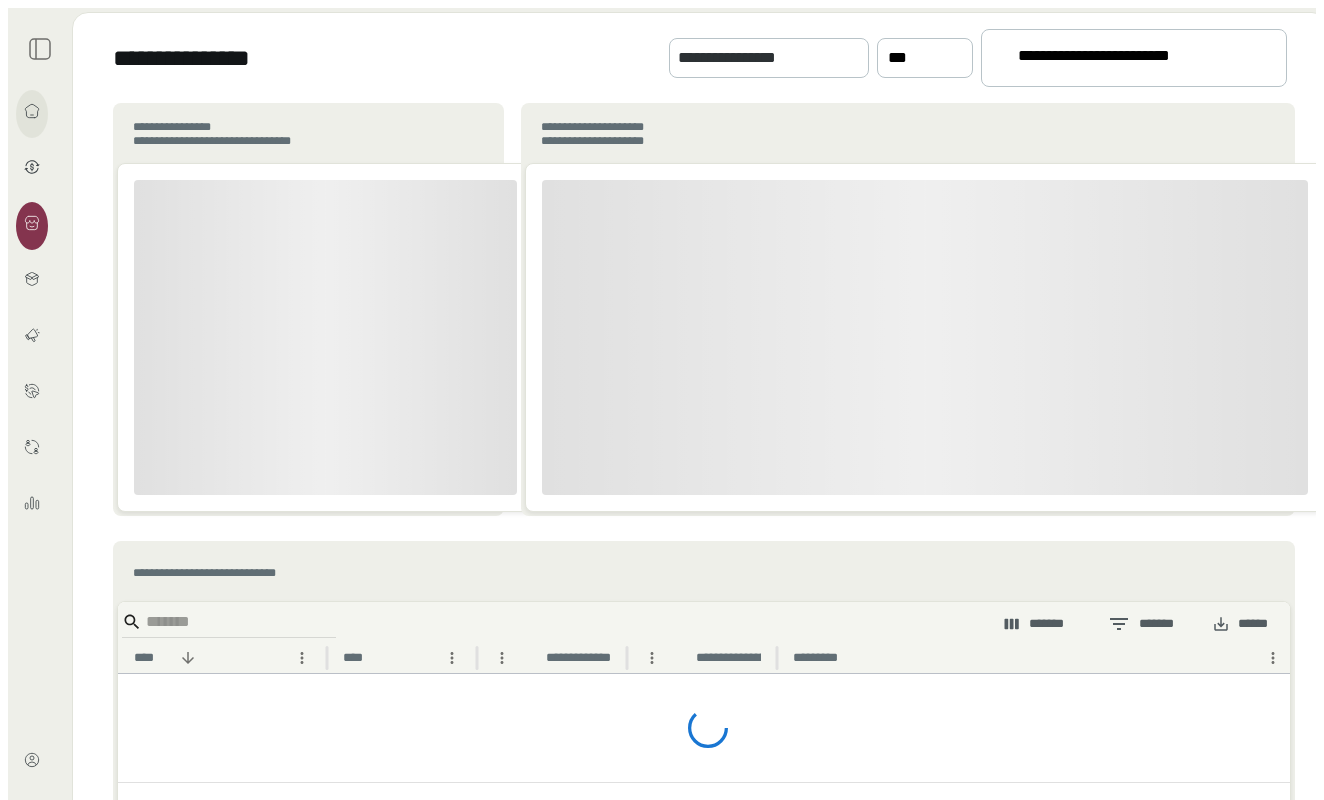 click at bounding box center (32, 114) 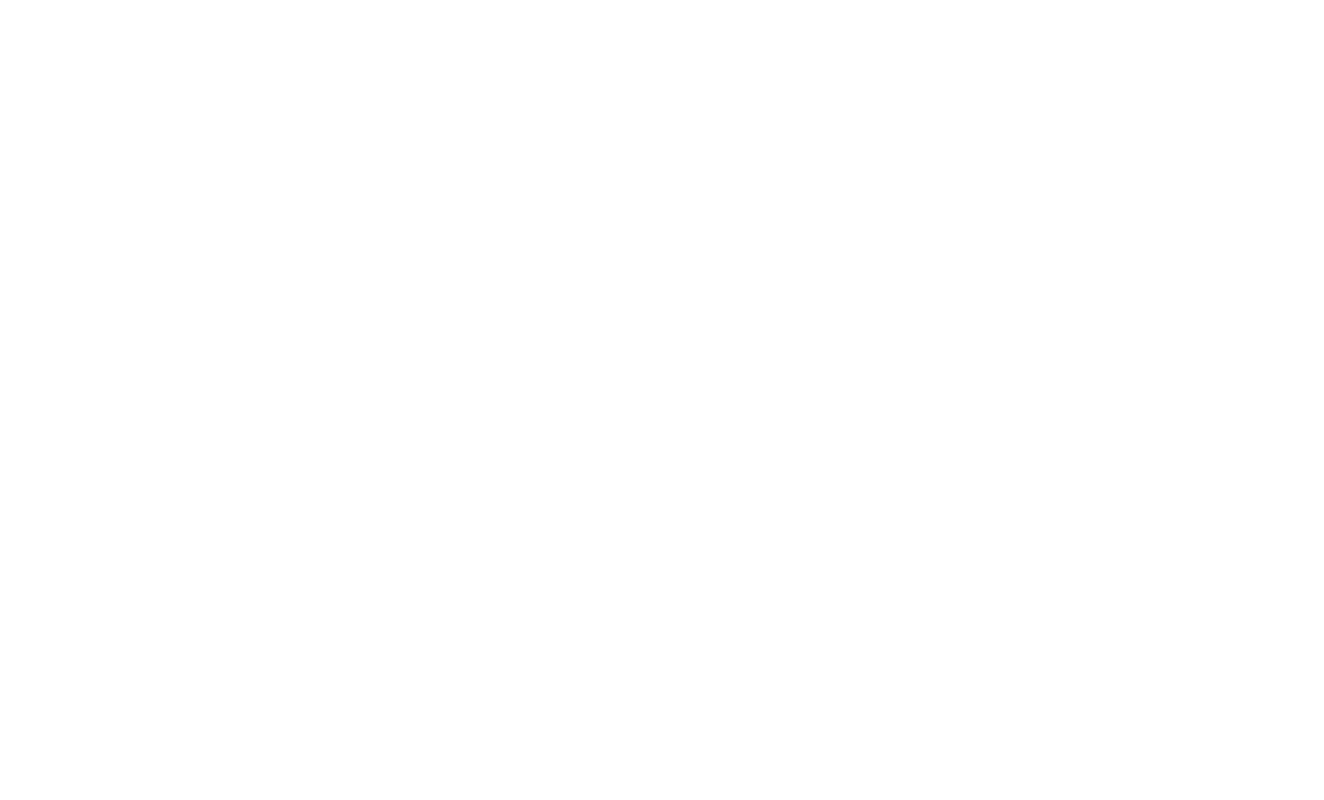 scroll, scrollTop: 0, scrollLeft: 0, axis: both 